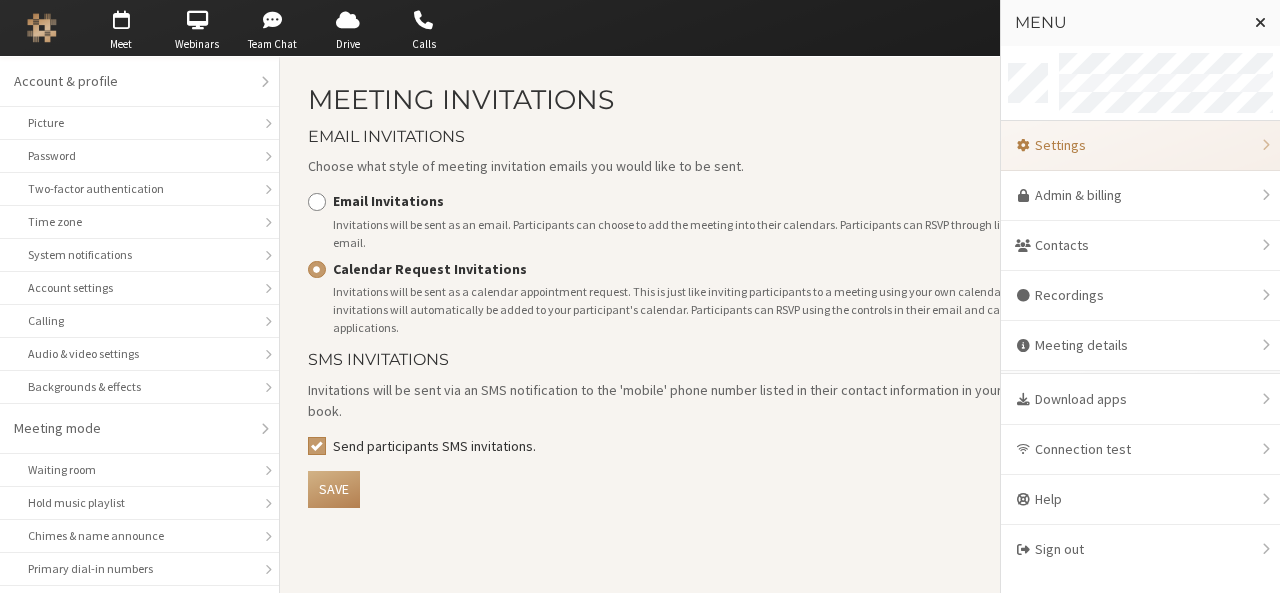 scroll, scrollTop: 0, scrollLeft: 0, axis: both 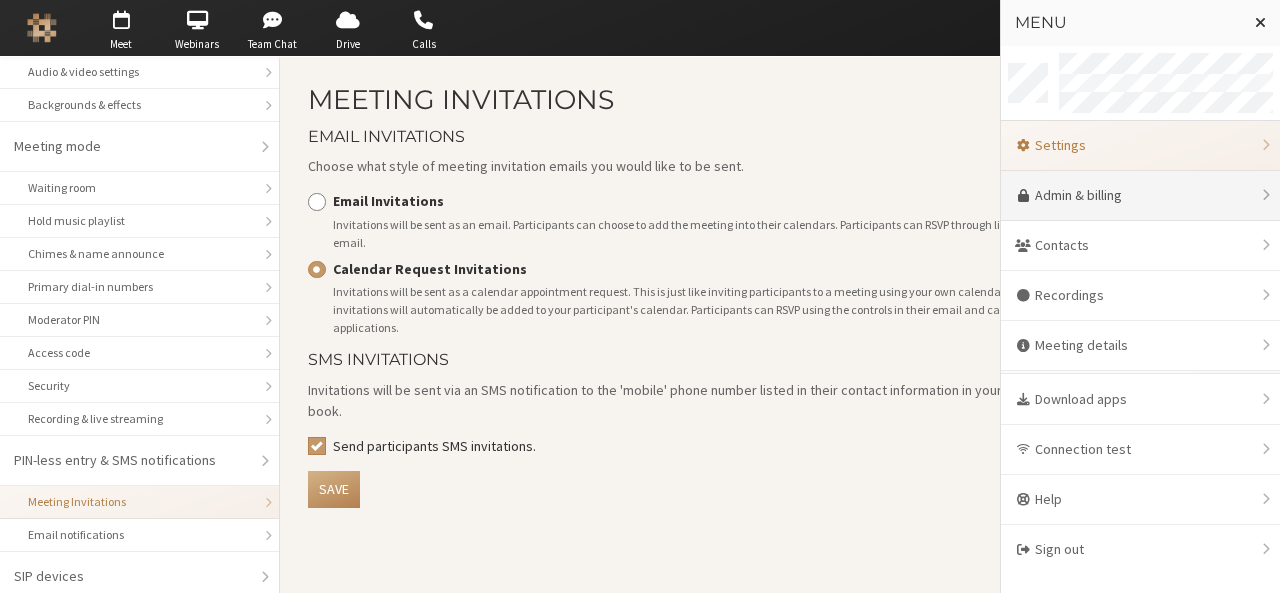 click on "Admin & billing" at bounding box center [1140, 196] 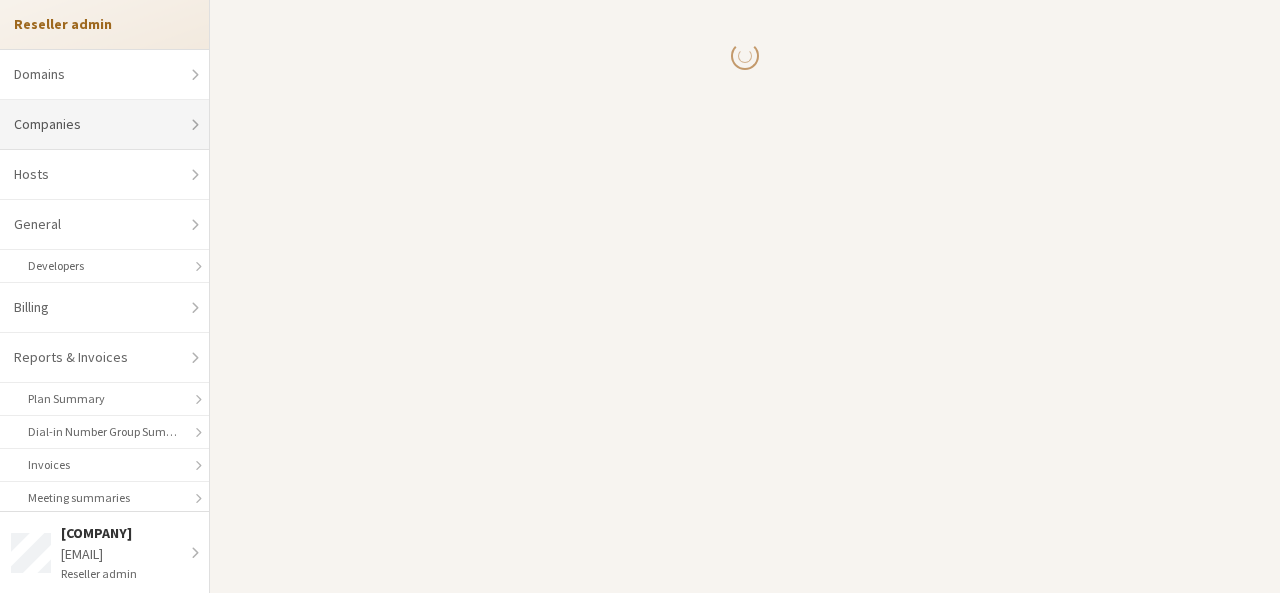 click on "Companies" at bounding box center (104, 125) 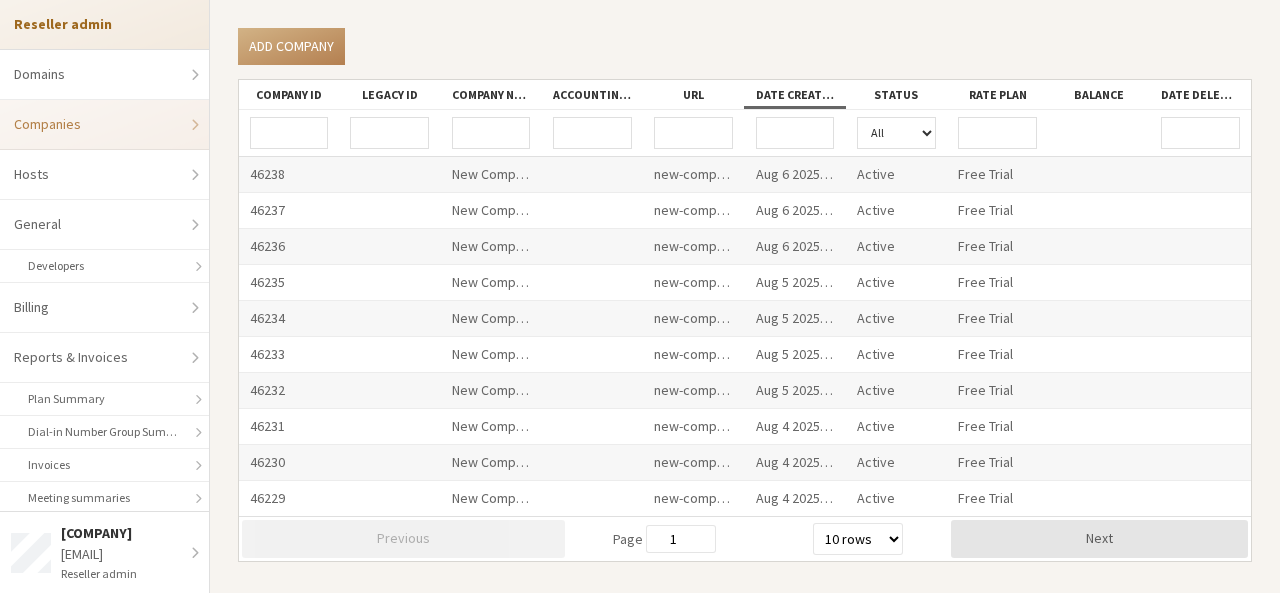 click at bounding box center (289, 133) 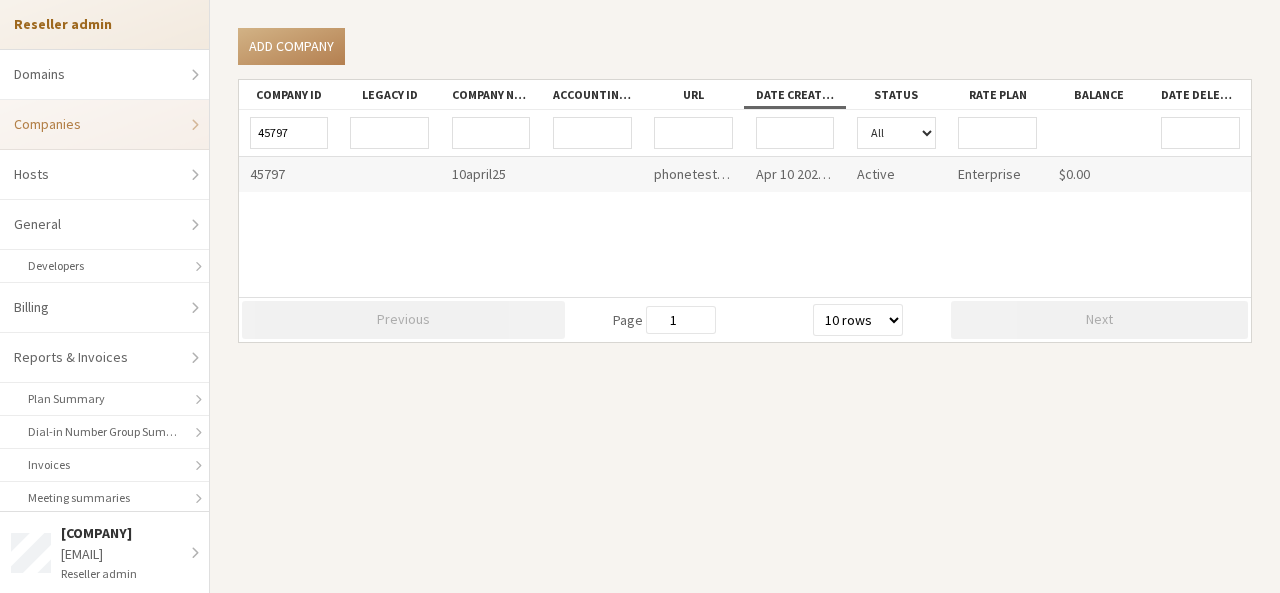 type on "45797" 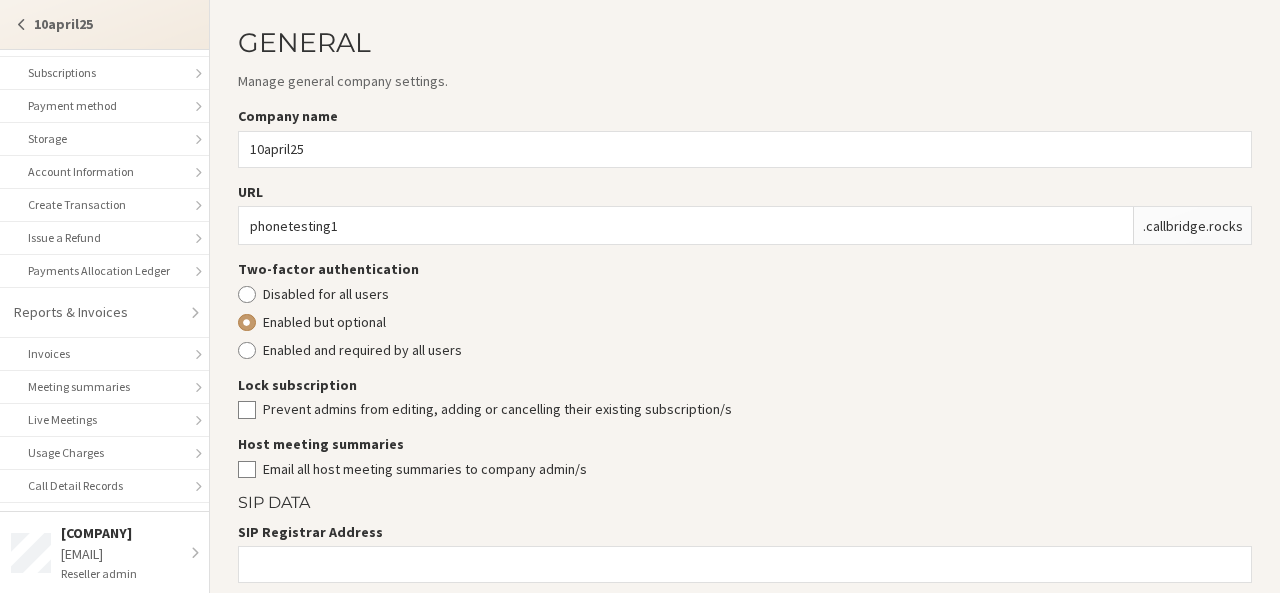 scroll, scrollTop: 522, scrollLeft: 0, axis: vertical 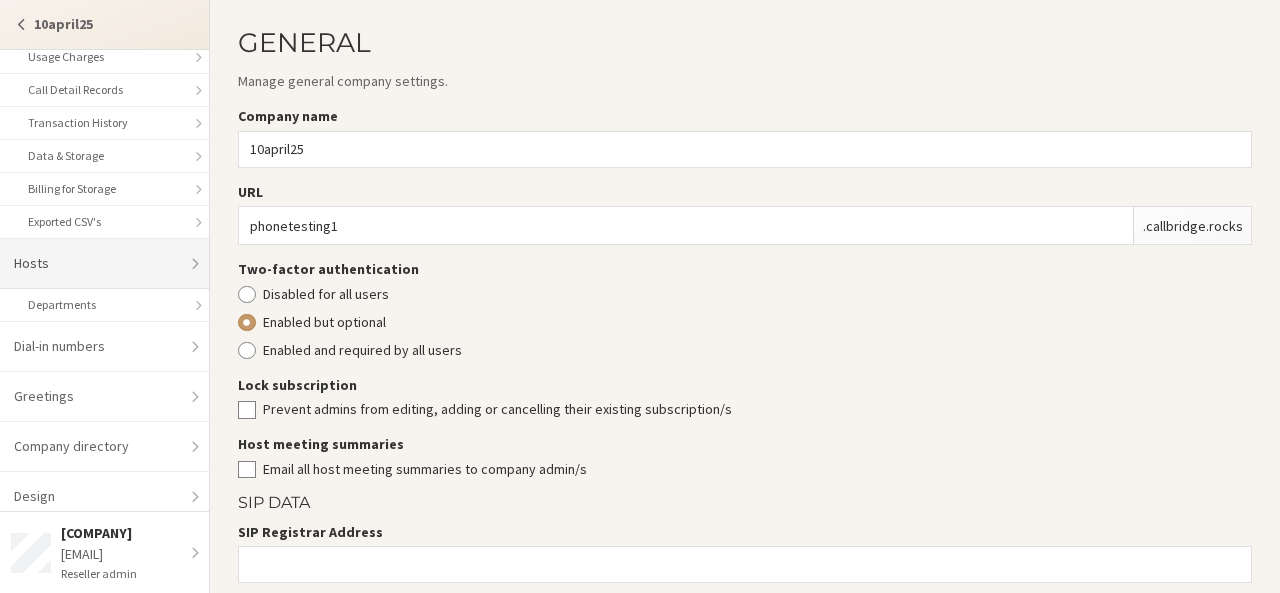 click on "Hosts" at bounding box center (104, 264) 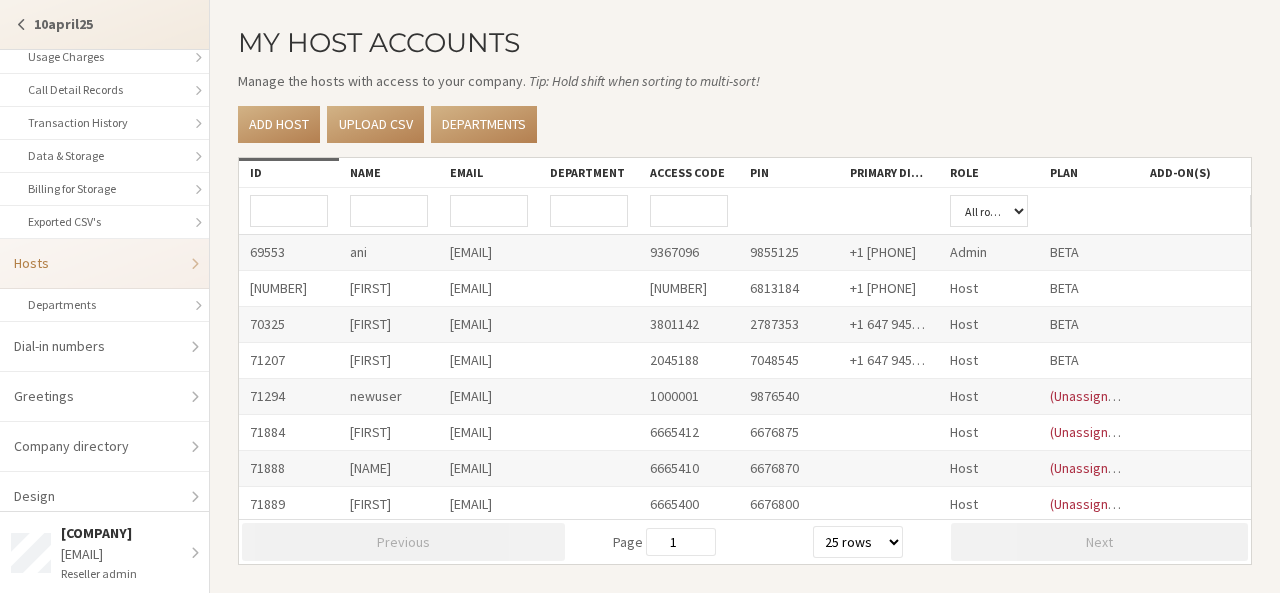 click on "[FIRST]" at bounding box center (389, 288) 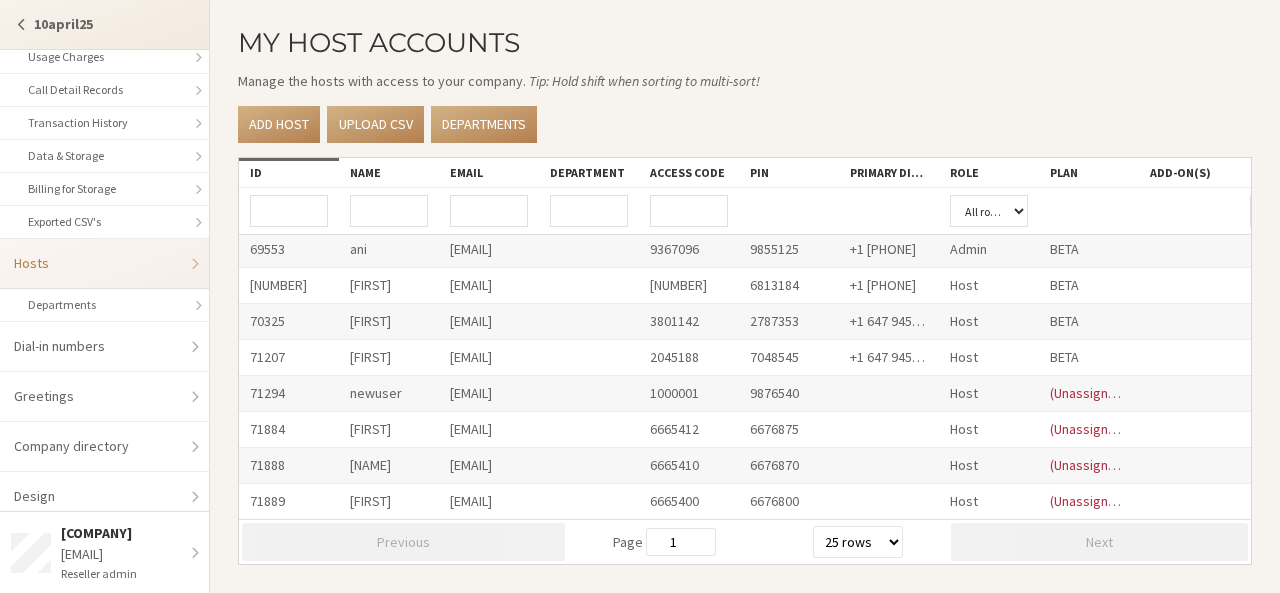 click on "[EMAIL]" at bounding box center (489, 465) 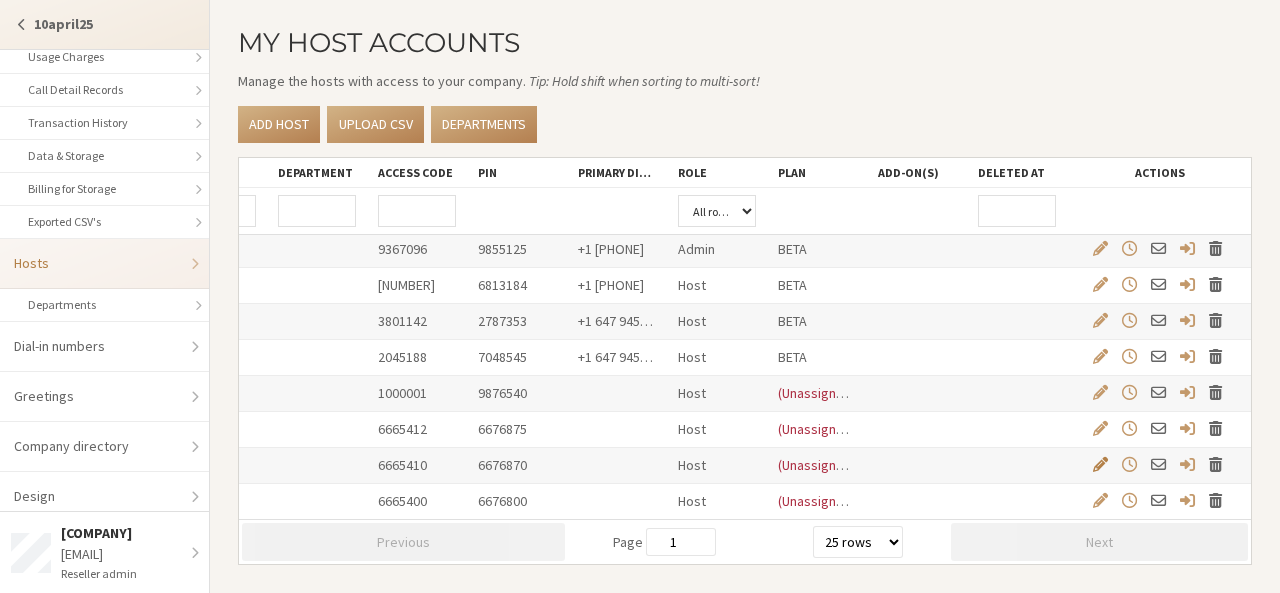 click at bounding box center [1100, 464] 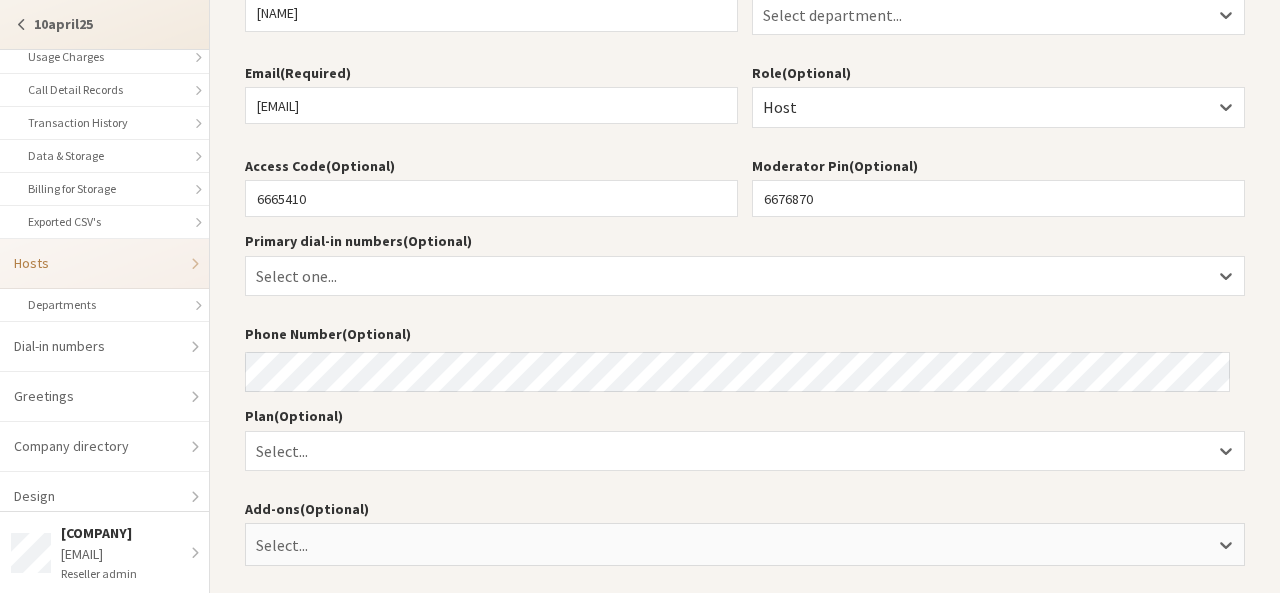 scroll, scrollTop: 0, scrollLeft: 0, axis: both 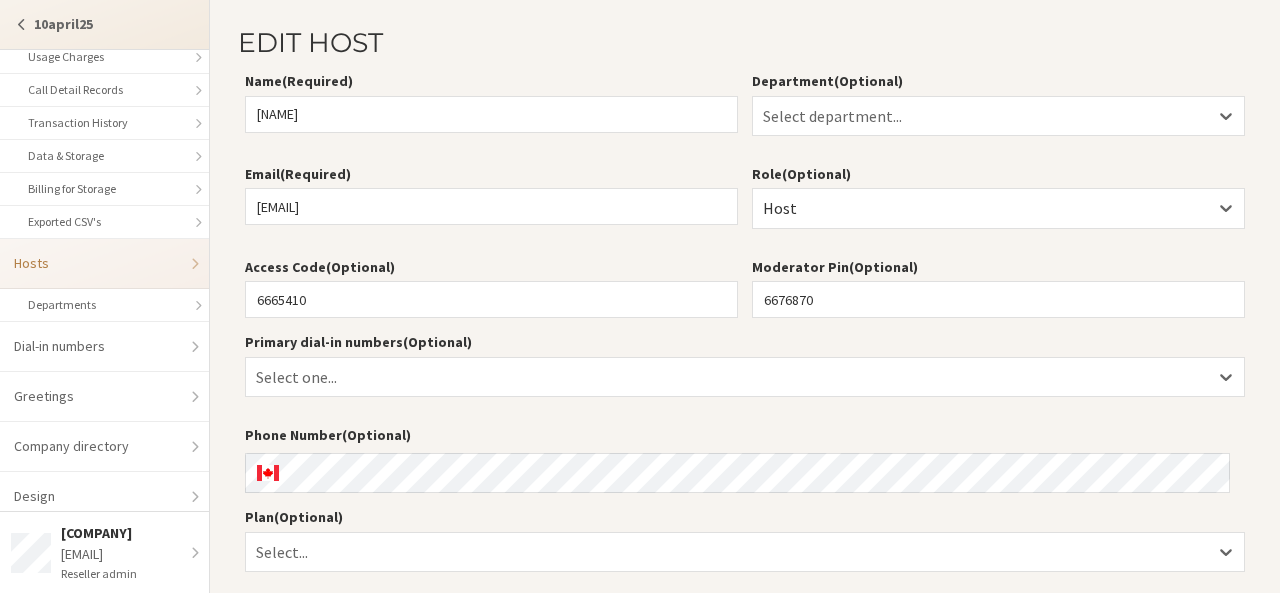 click on "Hosts" at bounding box center [104, 264] 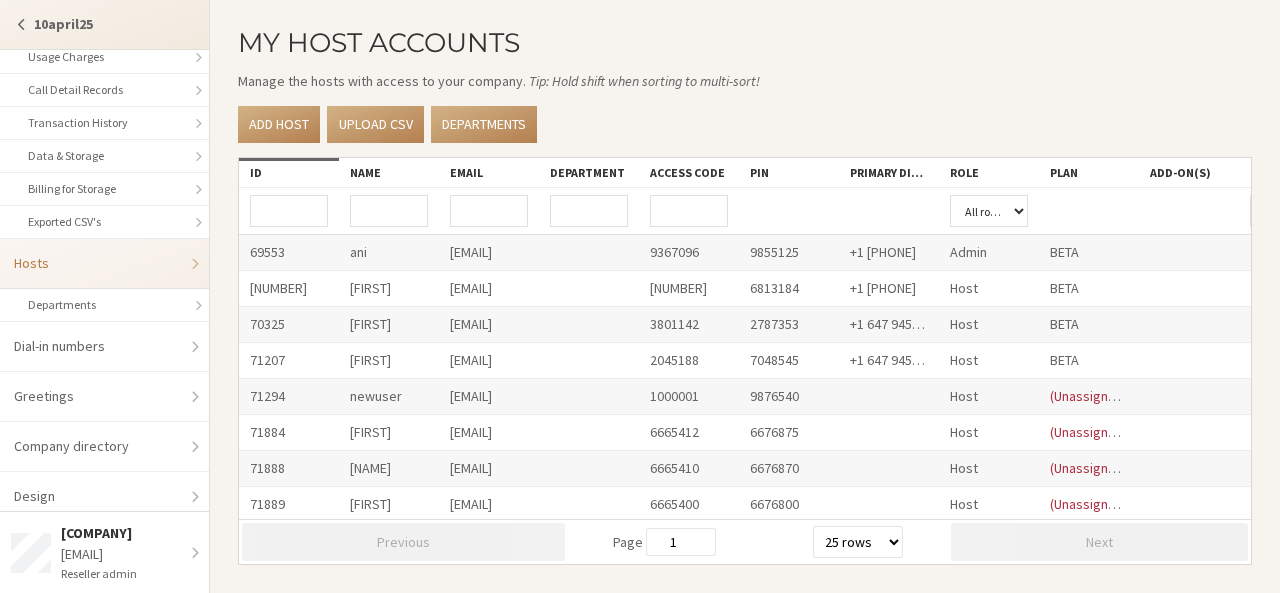 click on "[FIRST]" at bounding box center [389, 288] 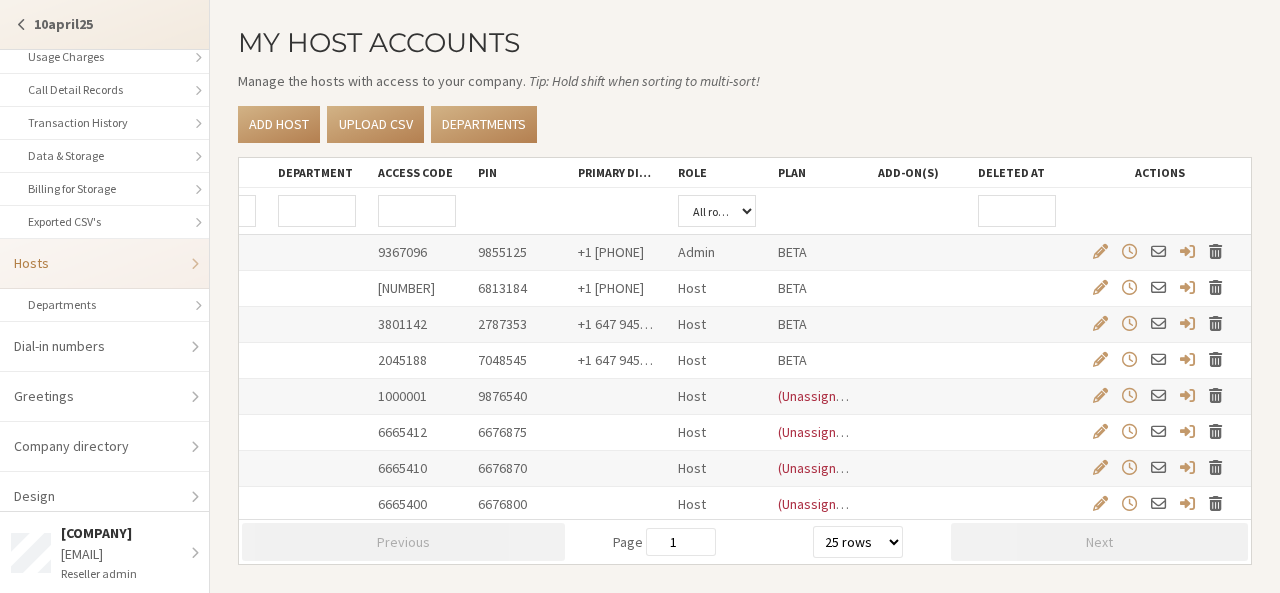 click at bounding box center (1159, 288) 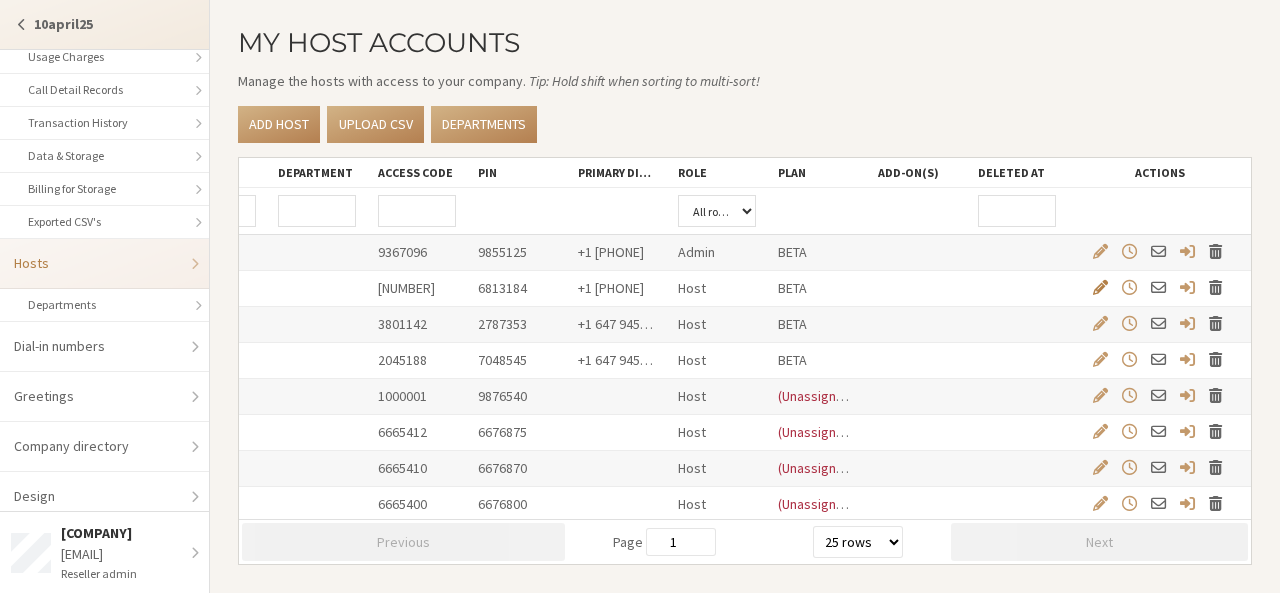 click at bounding box center [1100, 287] 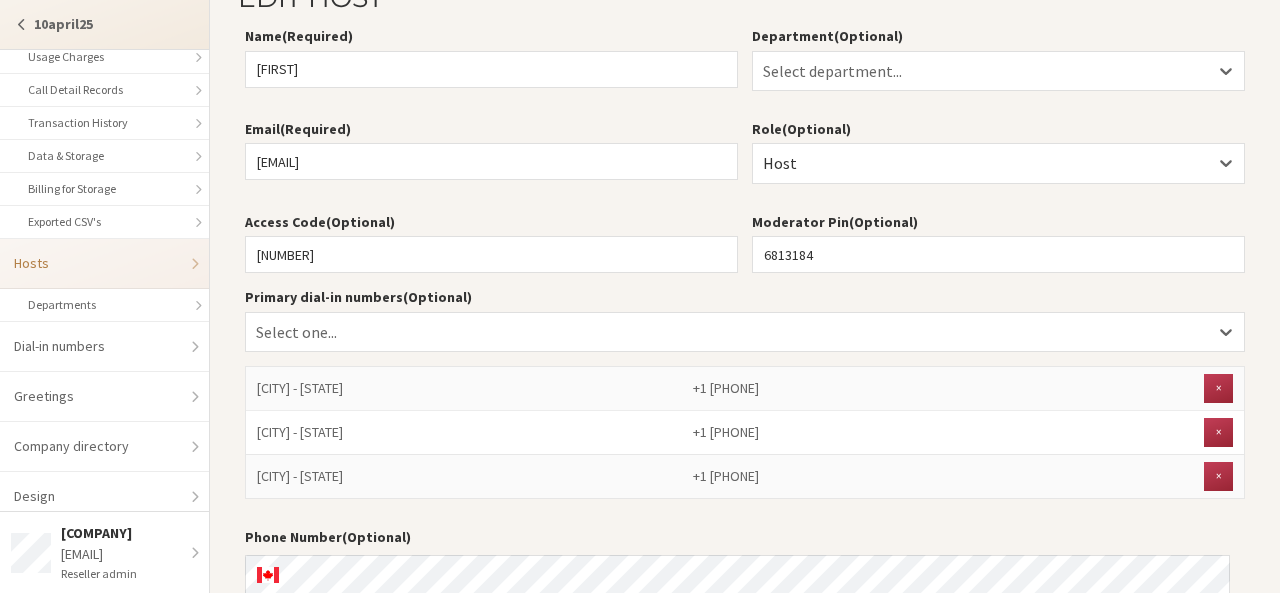 scroll, scrollTop: 0, scrollLeft: 0, axis: both 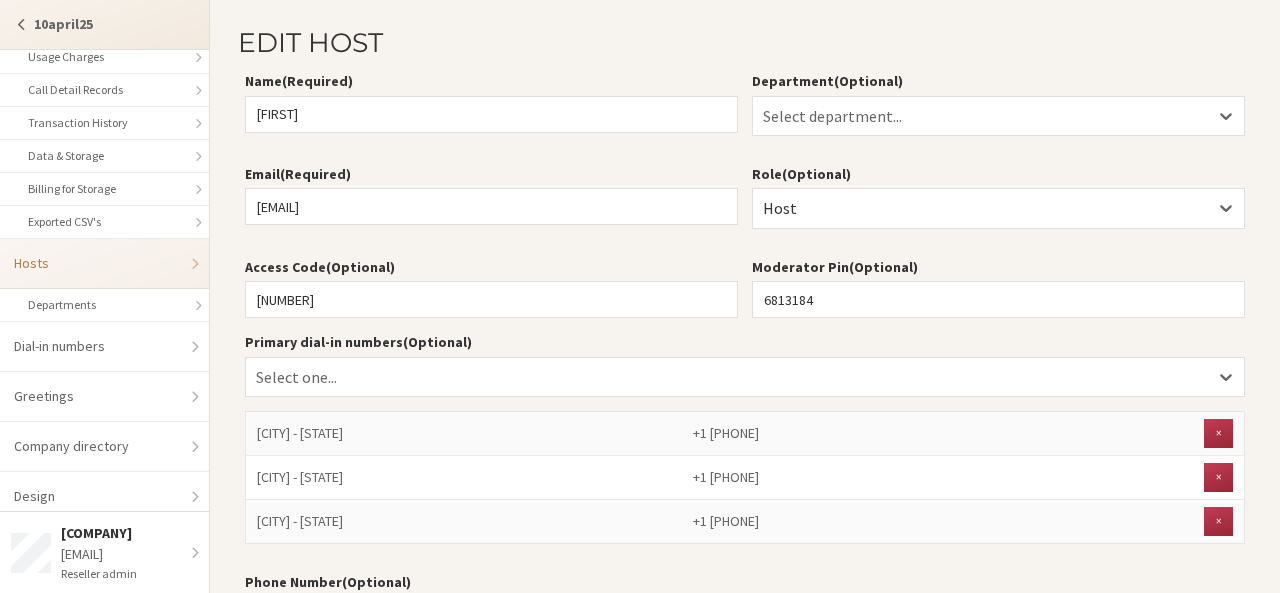 click on "Hosts" at bounding box center (104, 264) 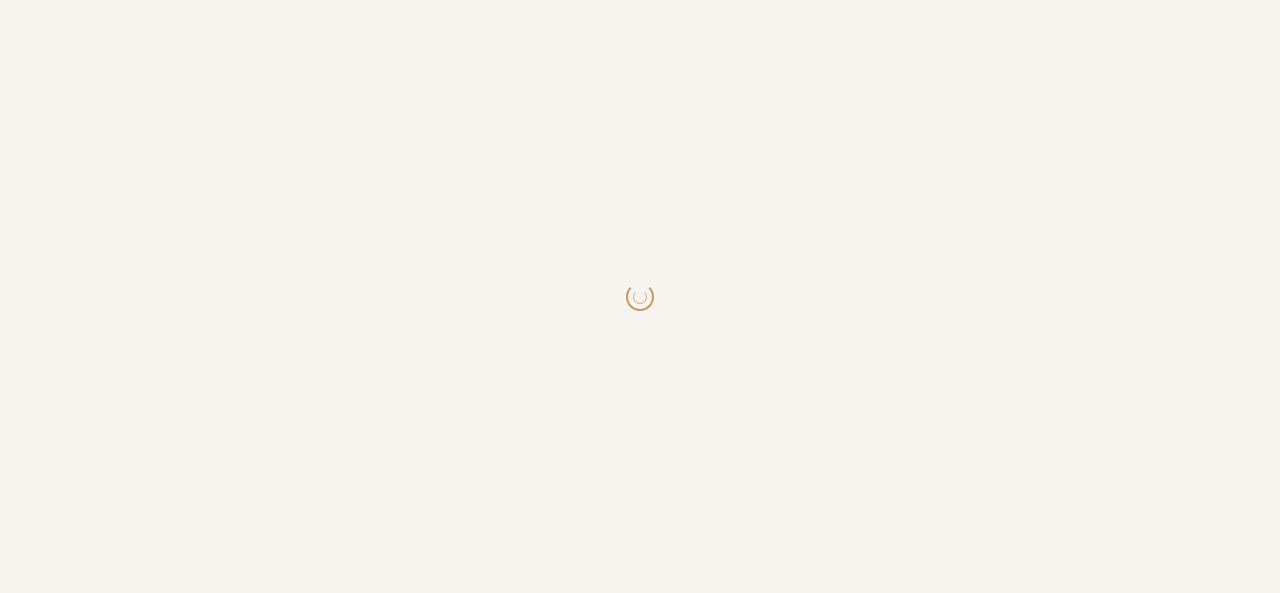 scroll, scrollTop: 0, scrollLeft: 0, axis: both 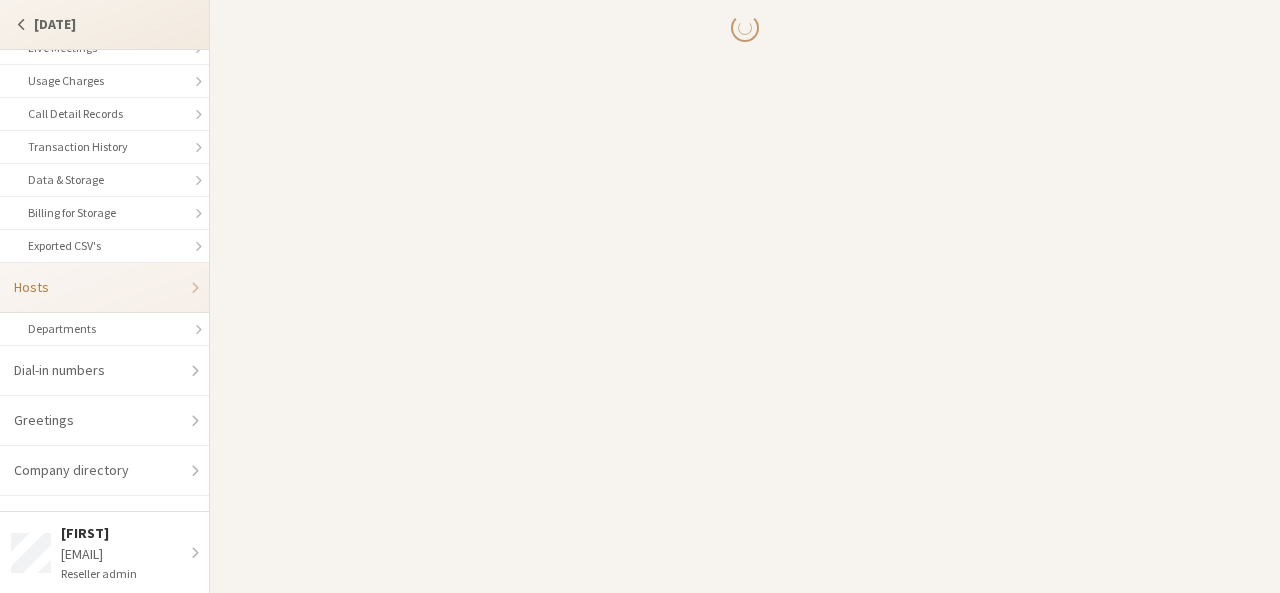 select on "25" 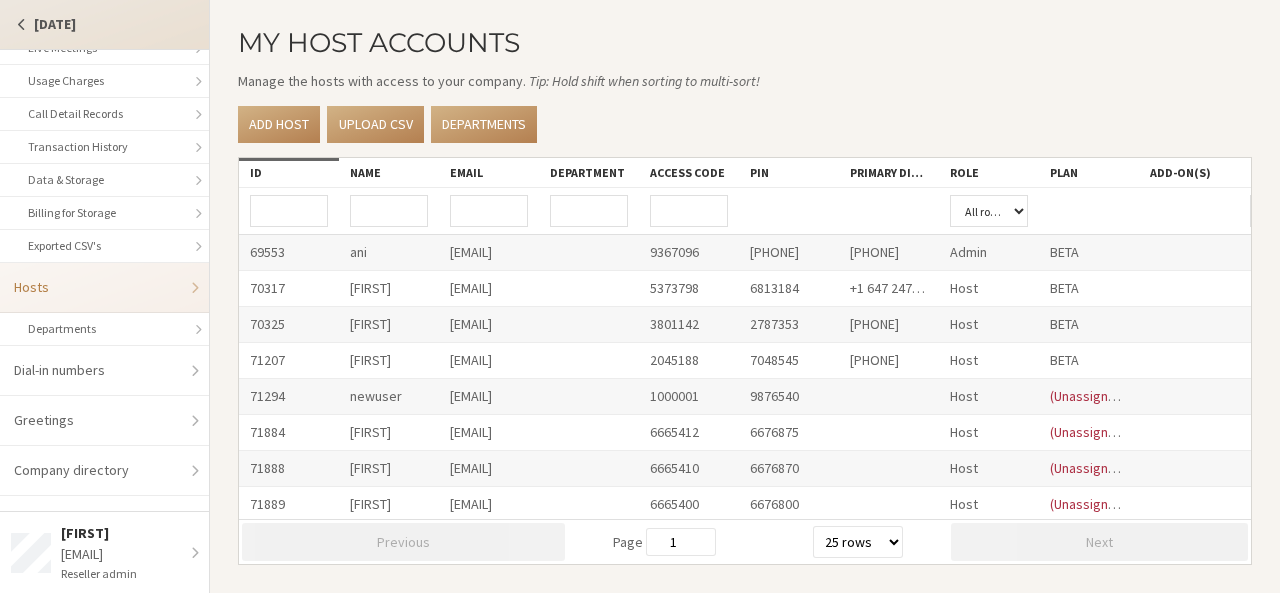 click on "[DATE]" at bounding box center [104, 24] 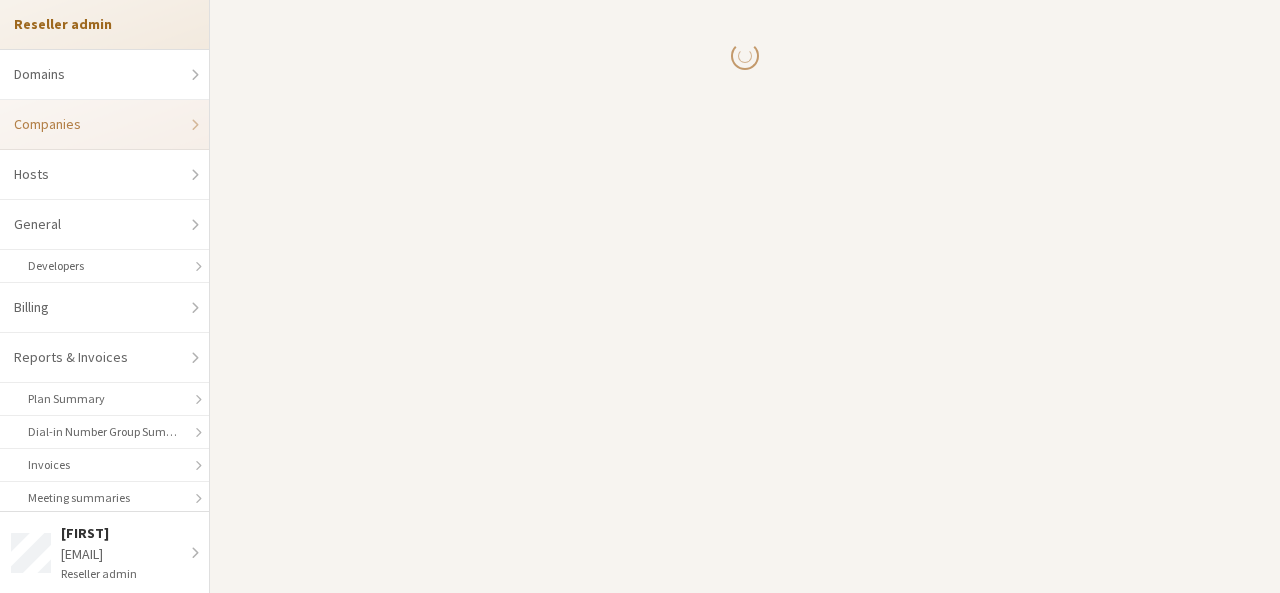 select on "10" 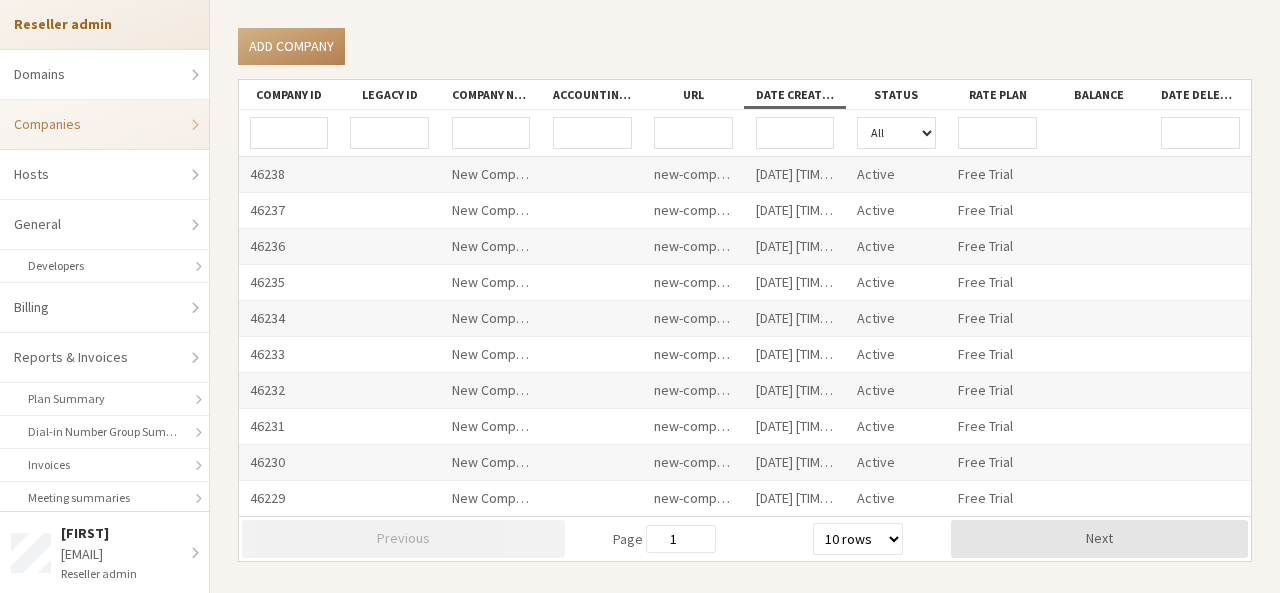 click at bounding box center [289, 133] 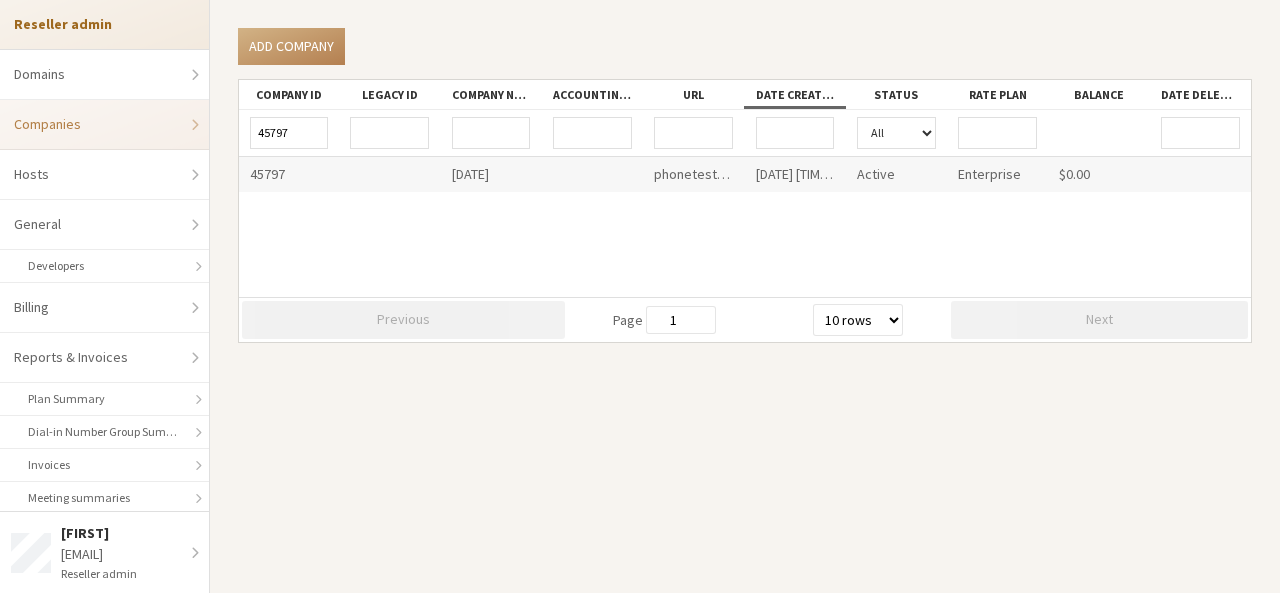 type on "45797" 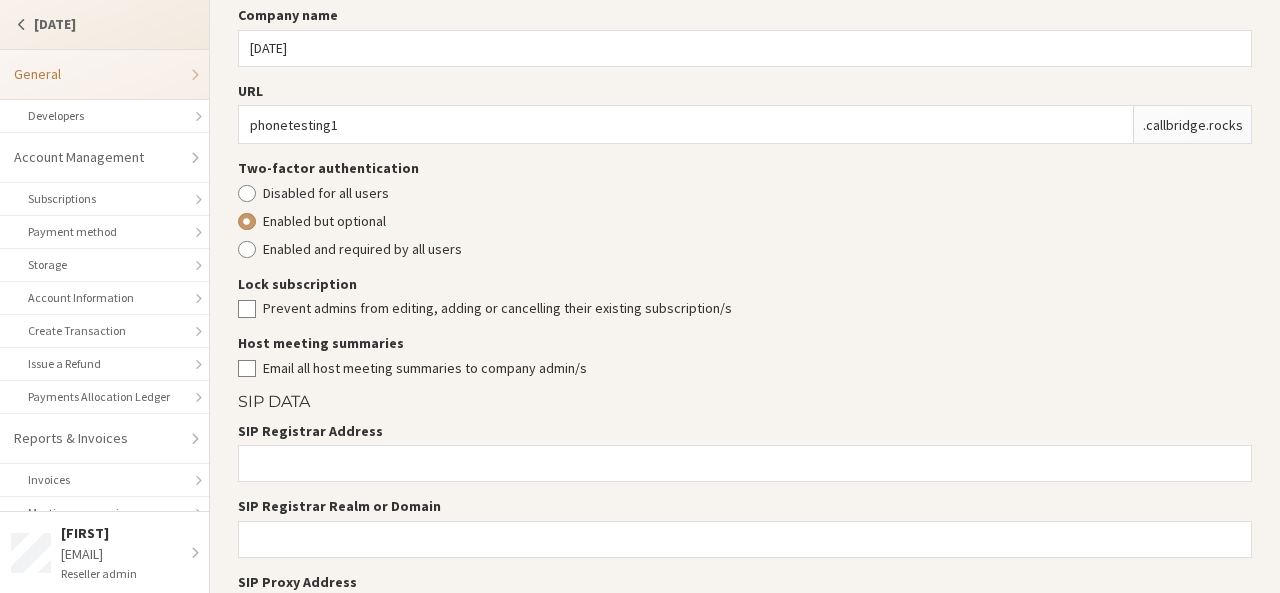 scroll, scrollTop: 104, scrollLeft: 0, axis: vertical 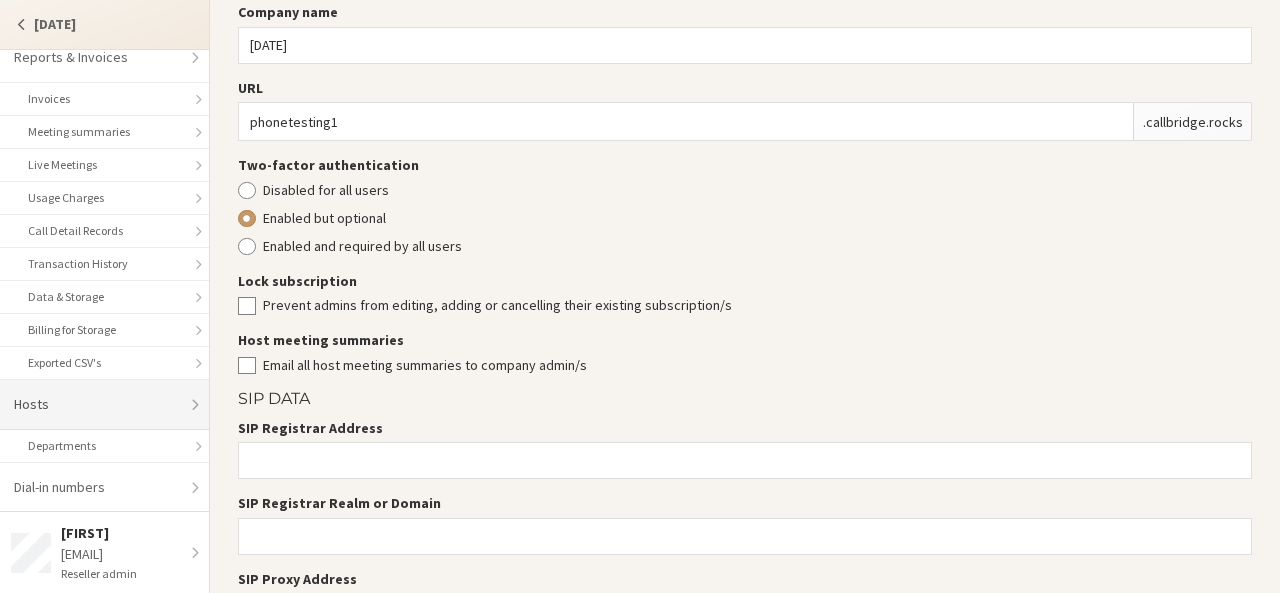 click on "Hosts" at bounding box center (104, 405) 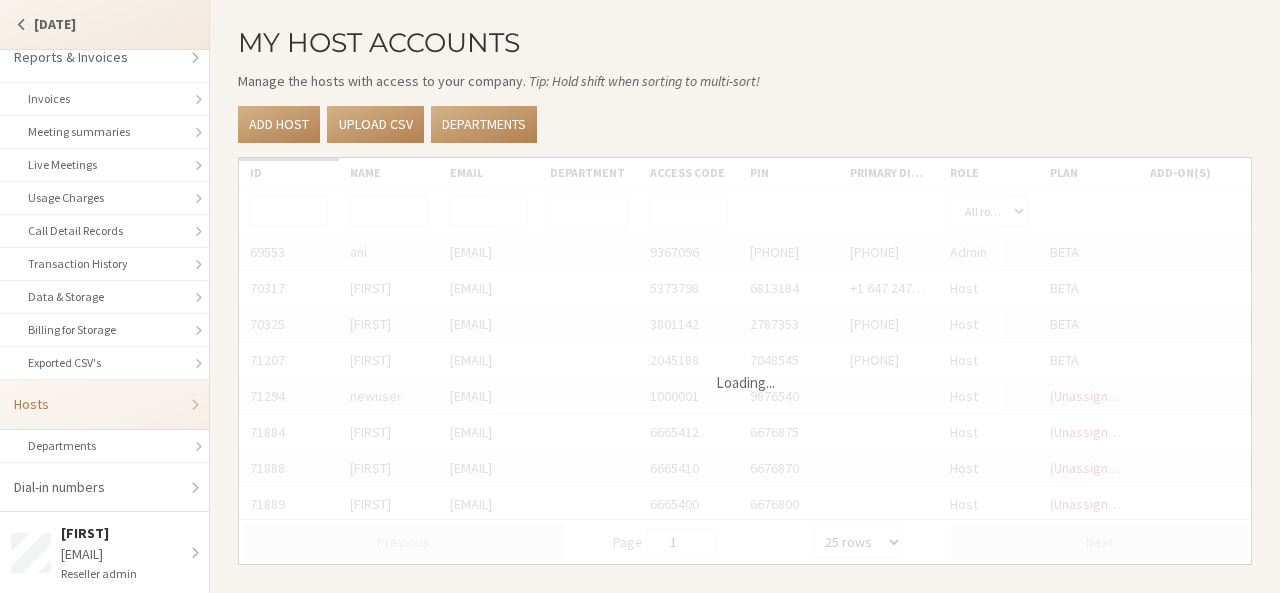 scroll, scrollTop: 0, scrollLeft: 0, axis: both 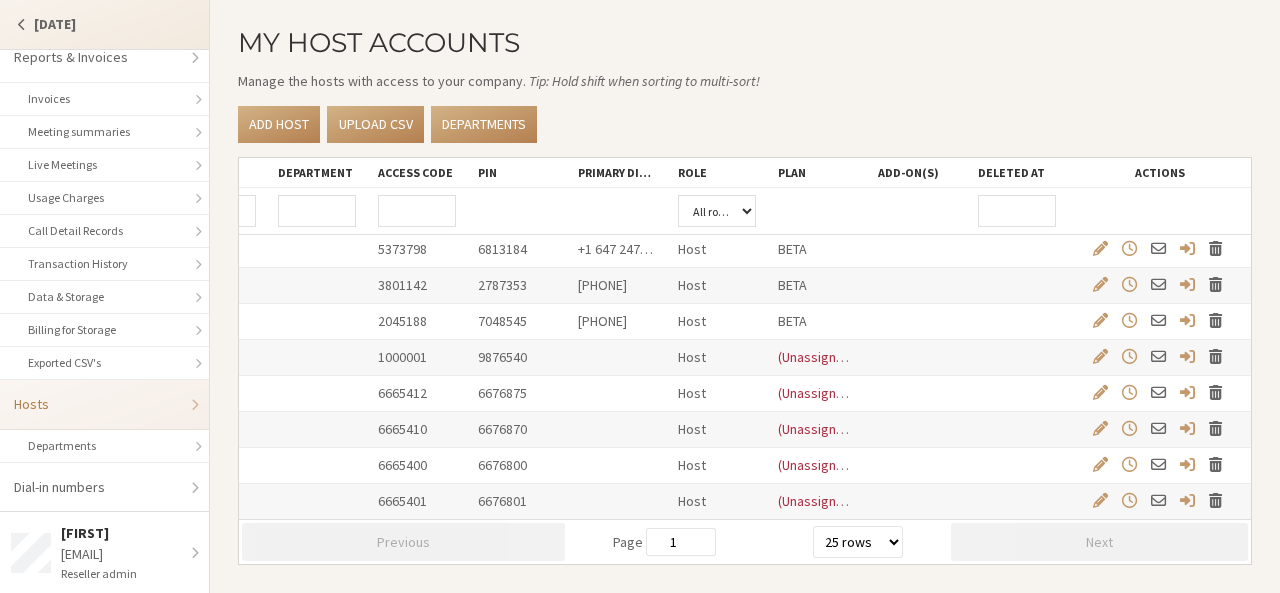 click at bounding box center (1159, 501) 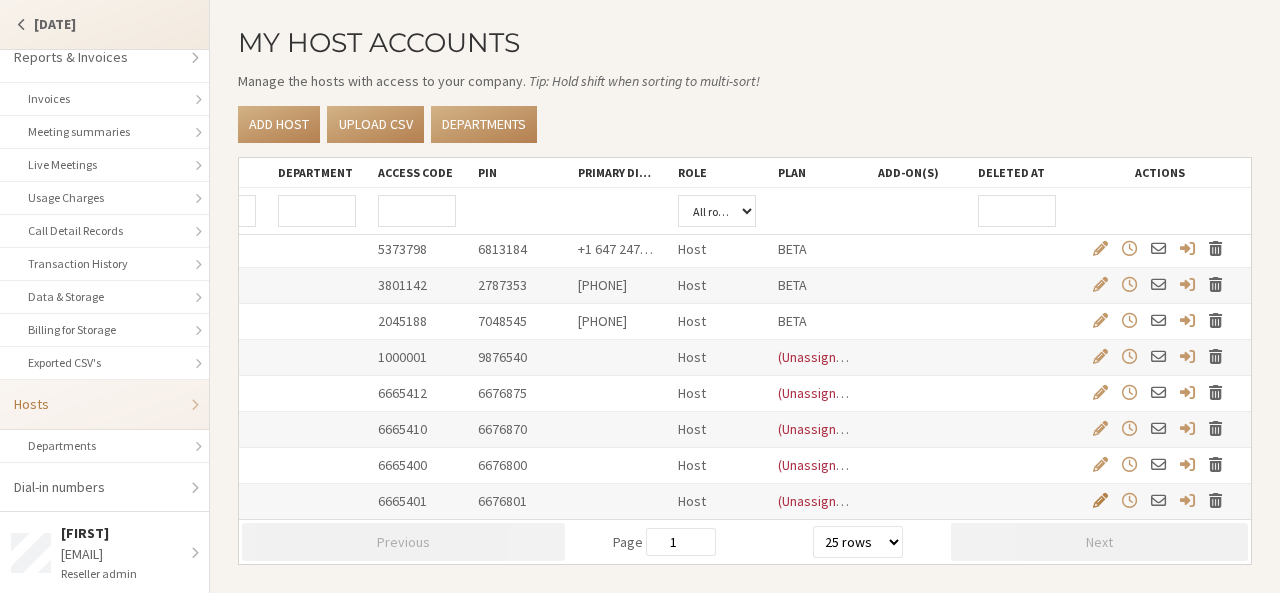 click at bounding box center (1100, 500) 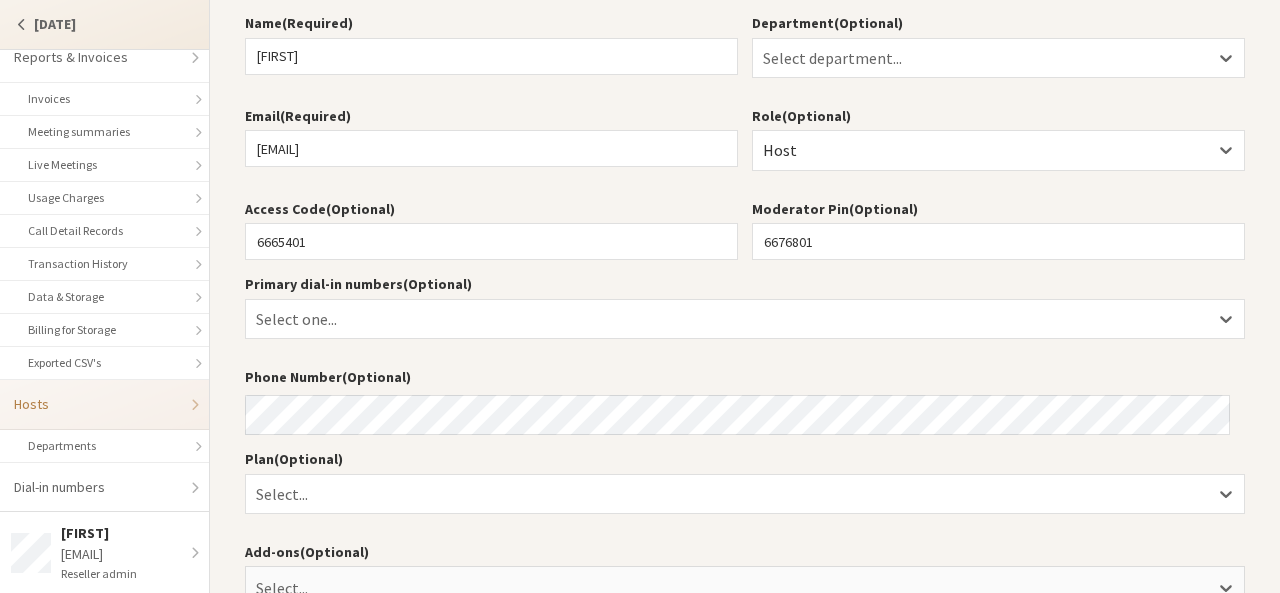 scroll, scrollTop: 0, scrollLeft: 0, axis: both 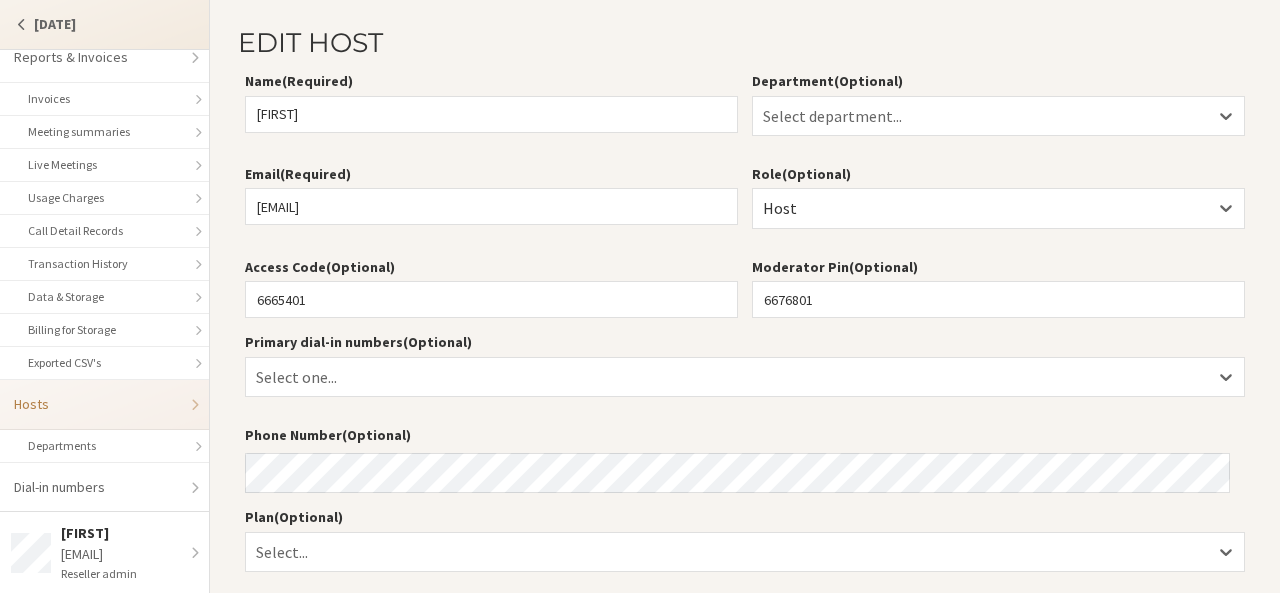 click on "Hosts" at bounding box center (104, 405) 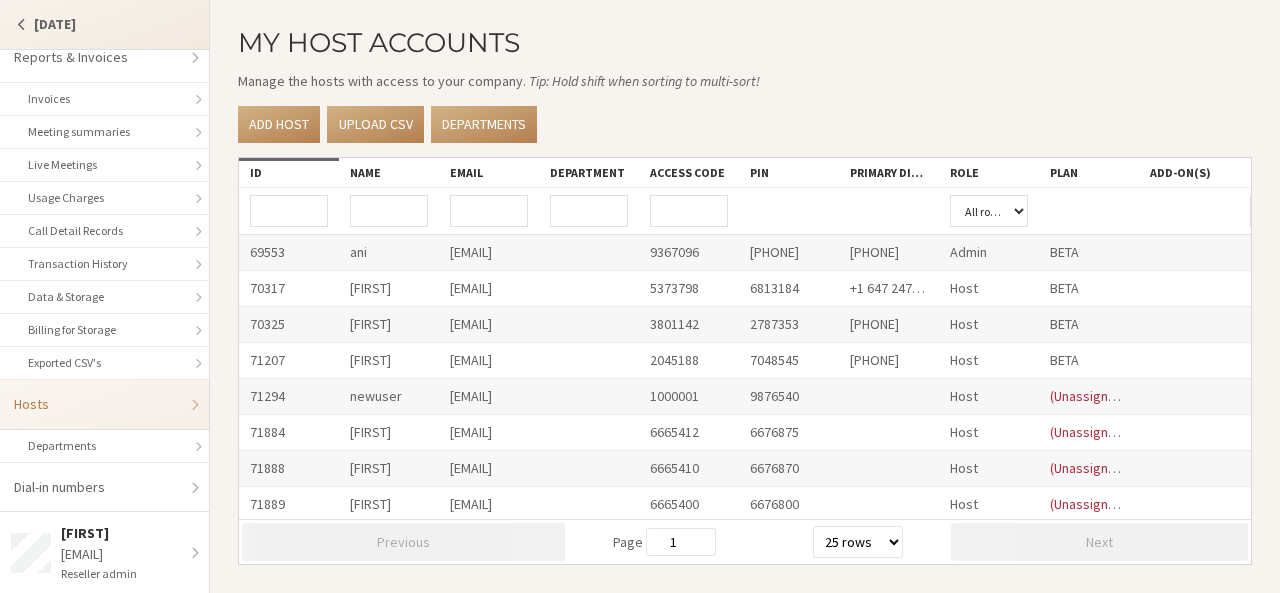 scroll, scrollTop: 48, scrollLeft: 0, axis: vertical 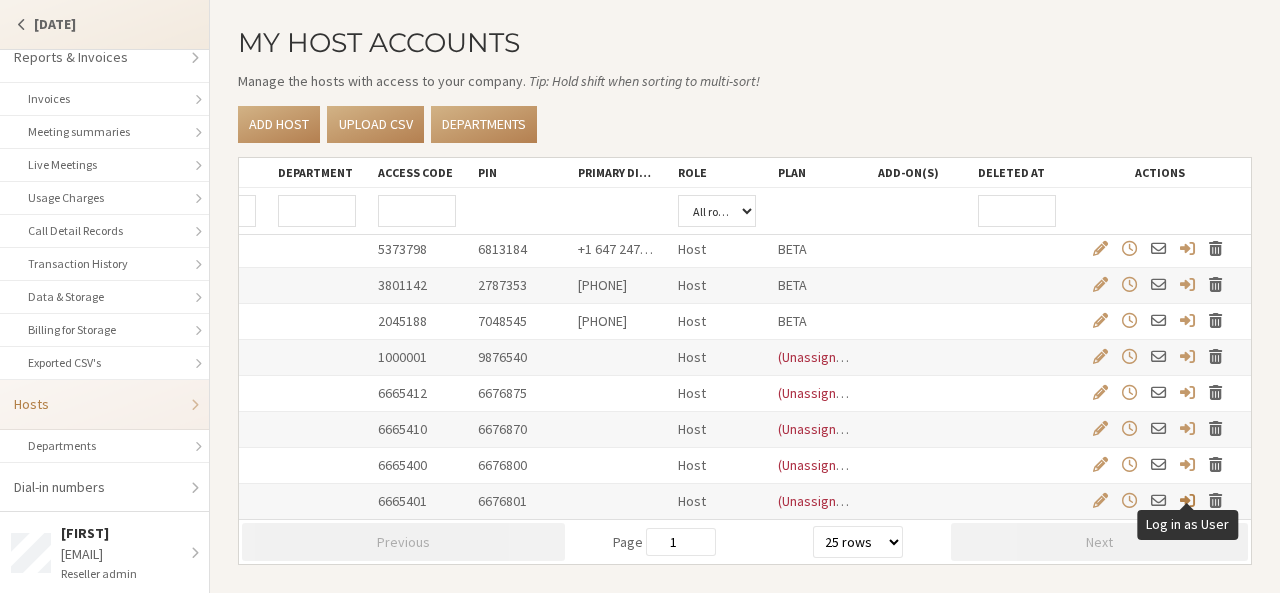 click at bounding box center (1187, 500) 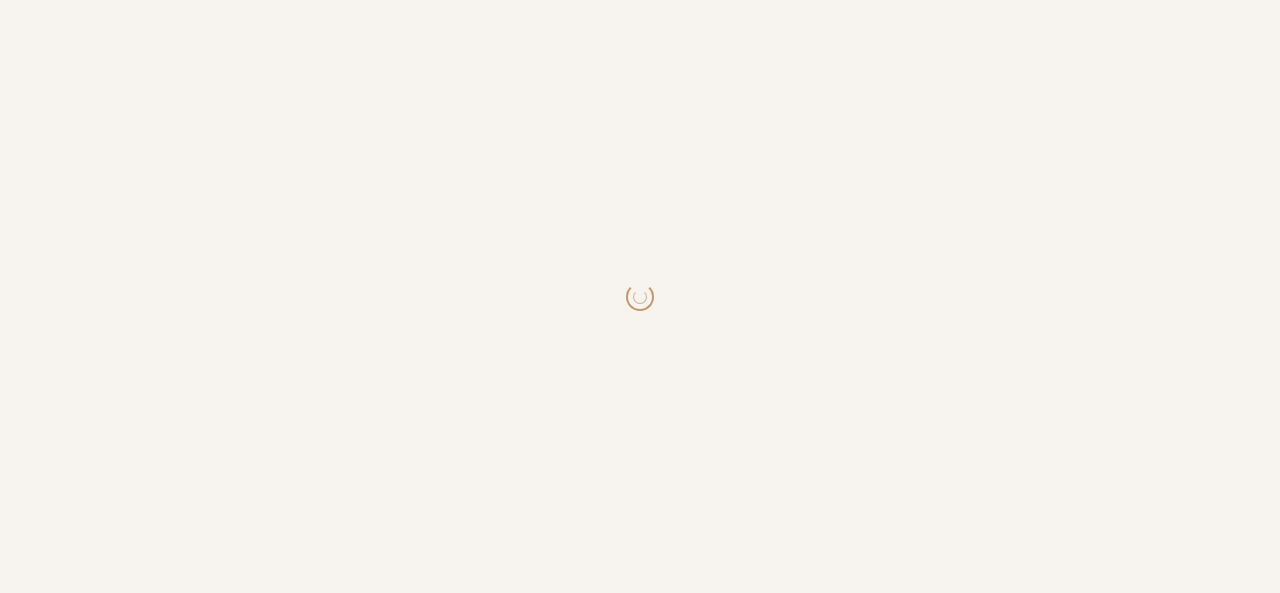 scroll, scrollTop: 0, scrollLeft: 0, axis: both 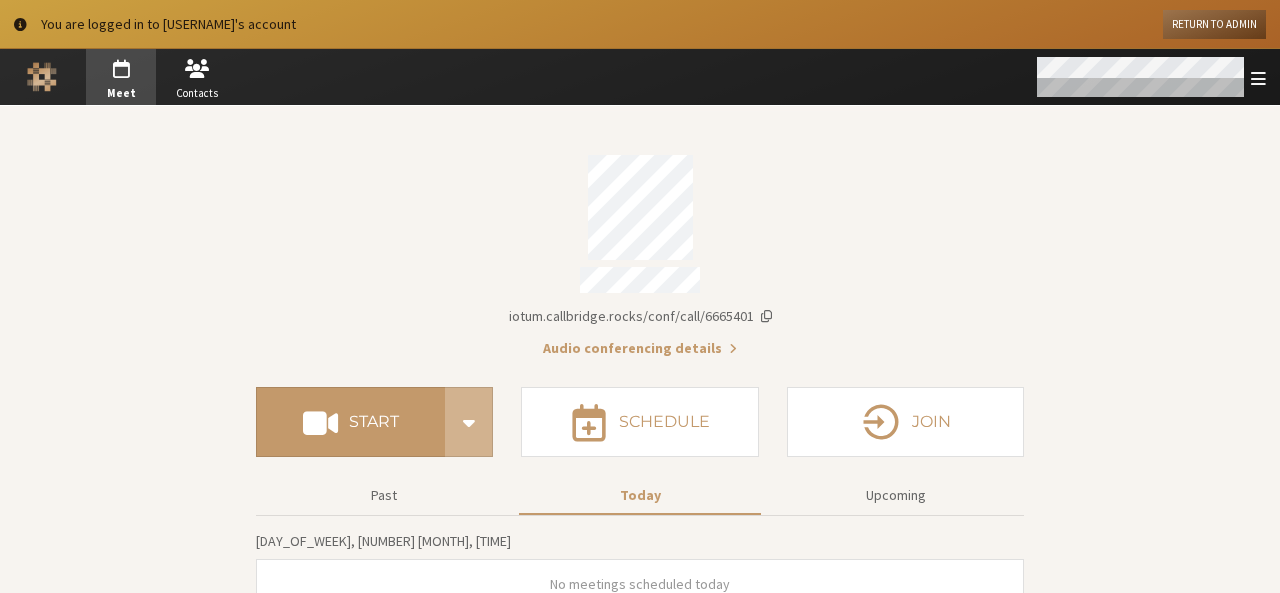 click at bounding box center [1258, 78] 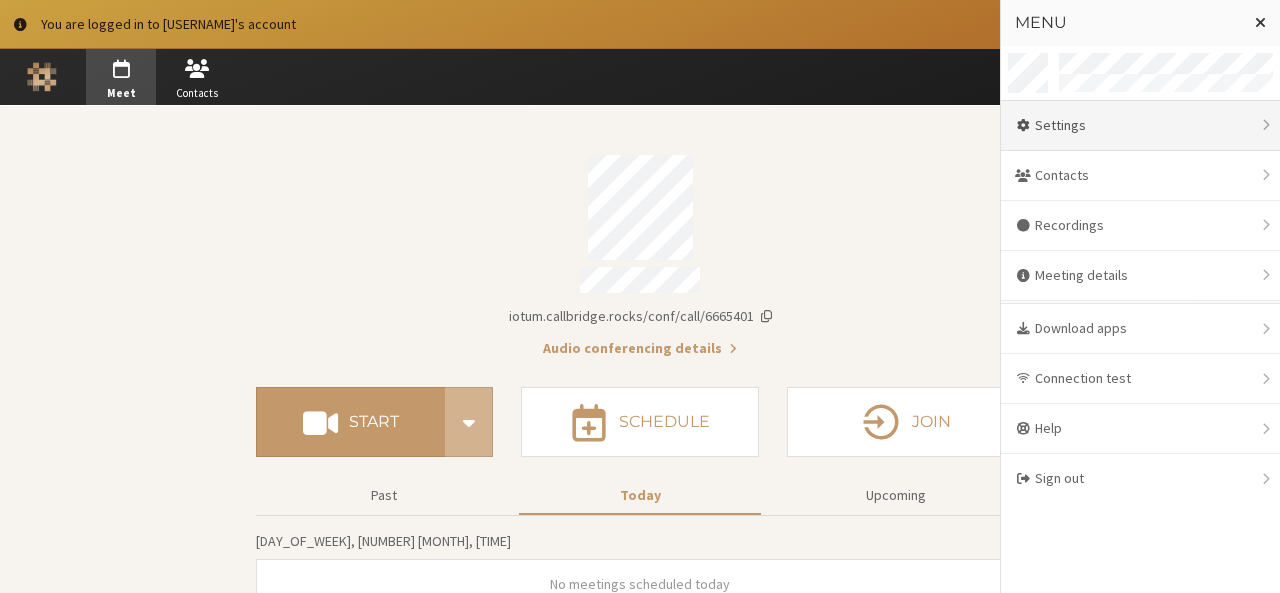 click on "Settings" at bounding box center [1140, 126] 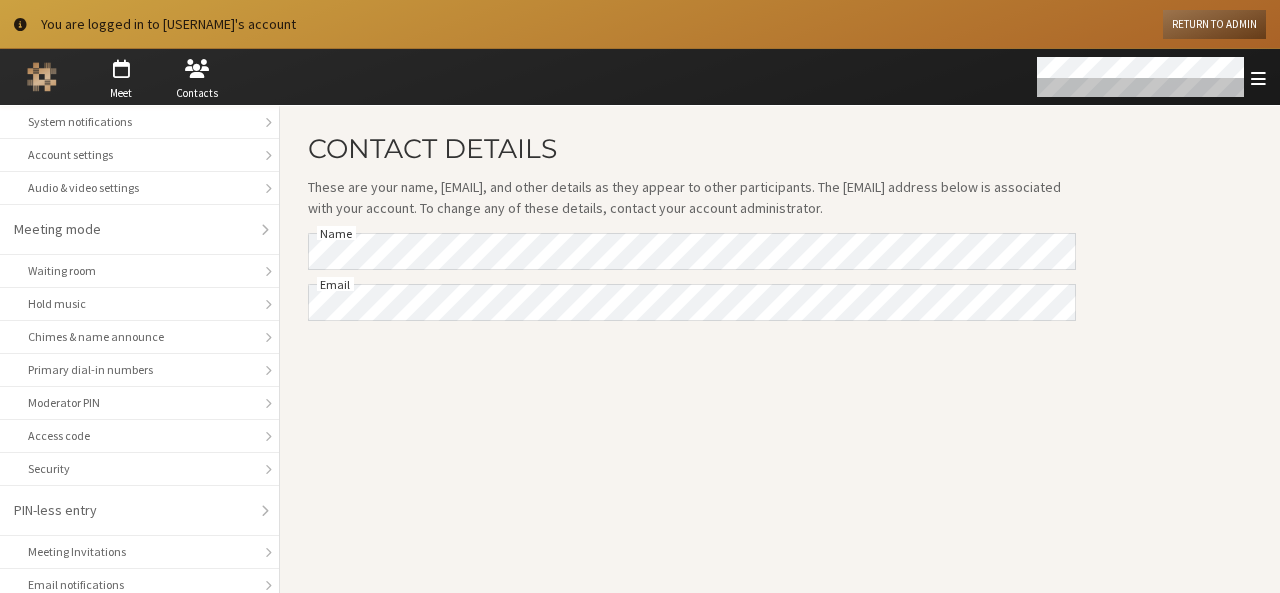 scroll, scrollTop: 117, scrollLeft: 0, axis: vertical 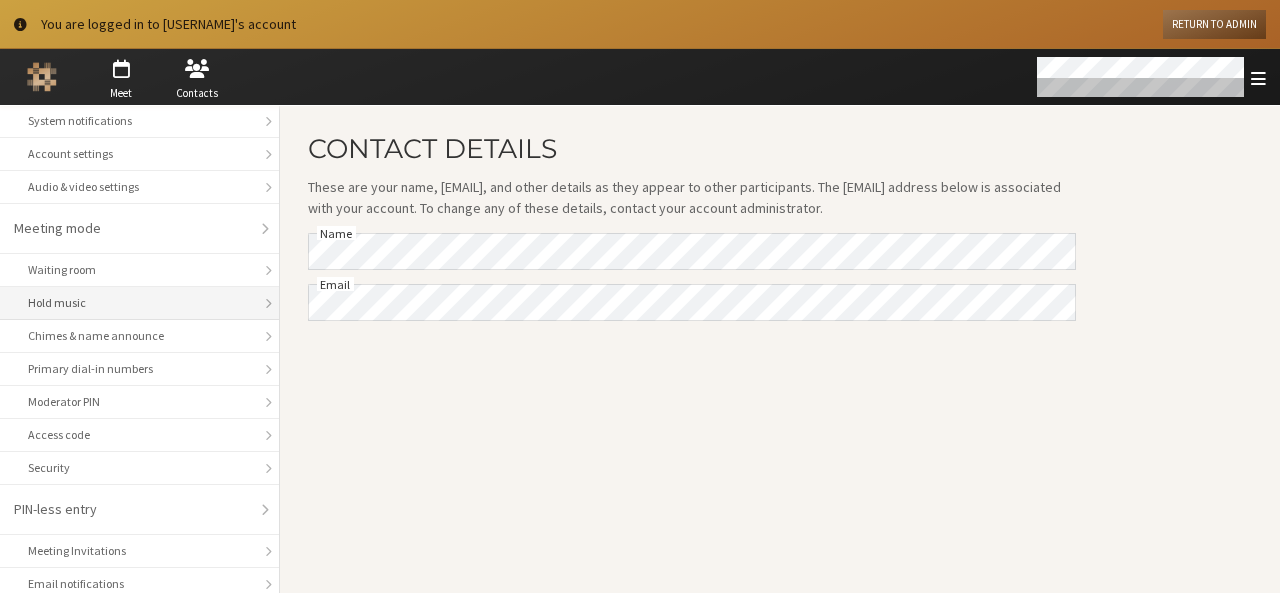 click on "Hold music" at bounding box center (139, 303) 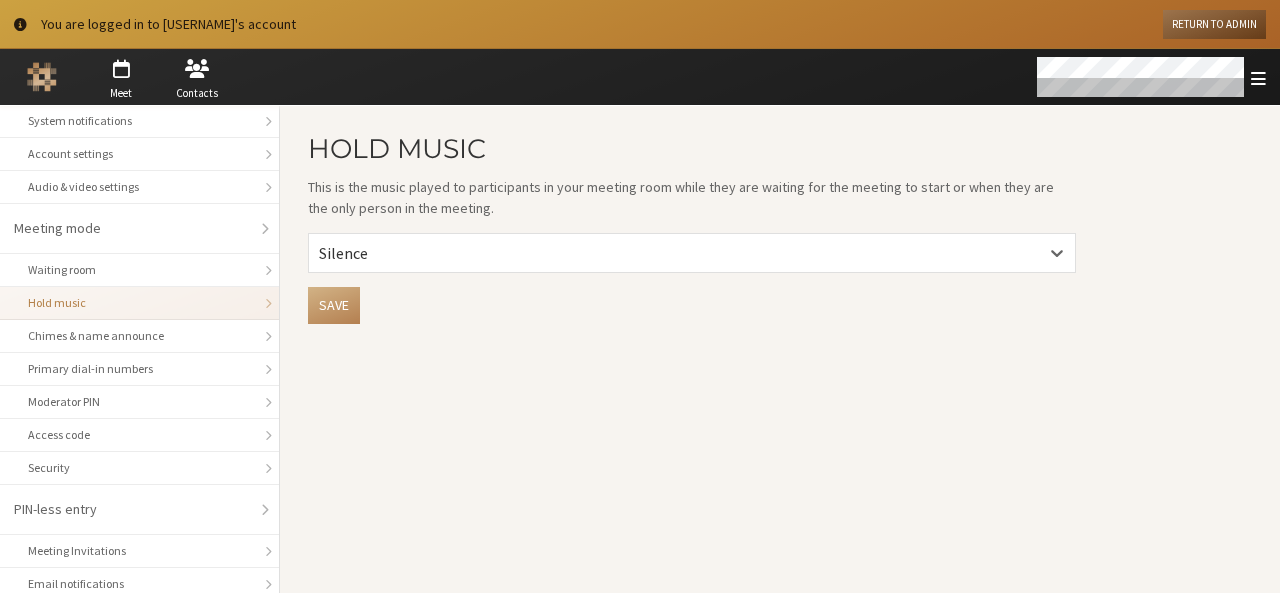 type 